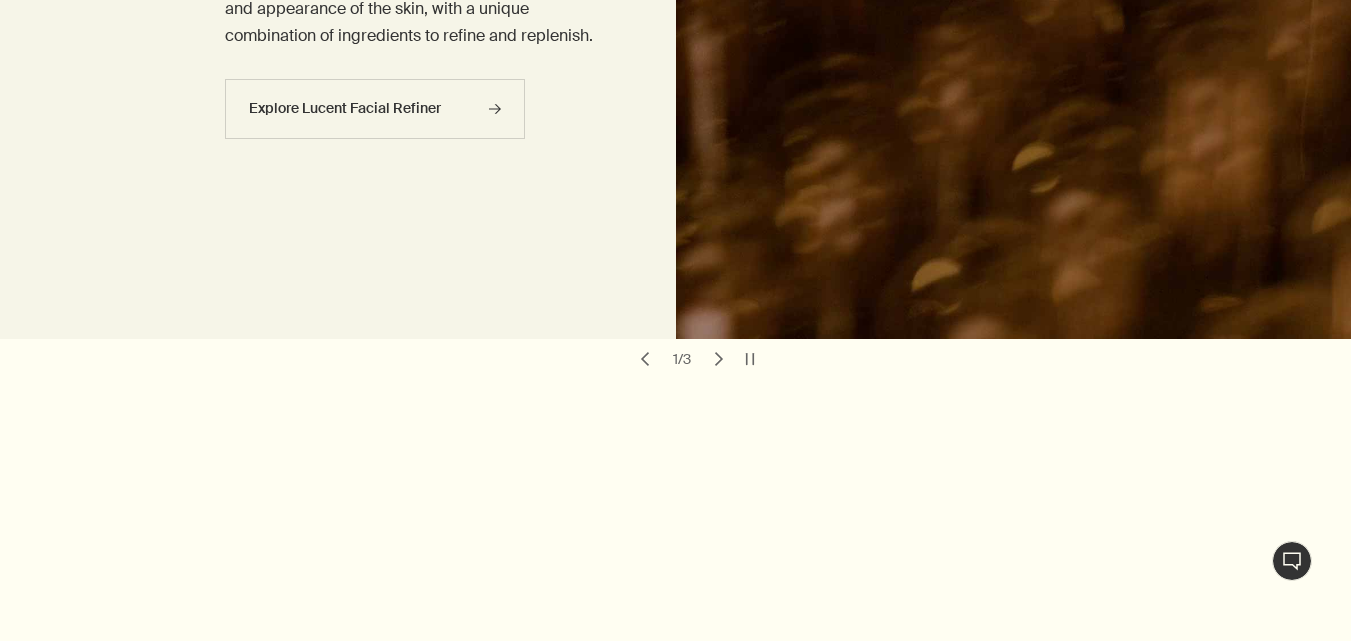 scroll, scrollTop: 0, scrollLeft: 0, axis: both 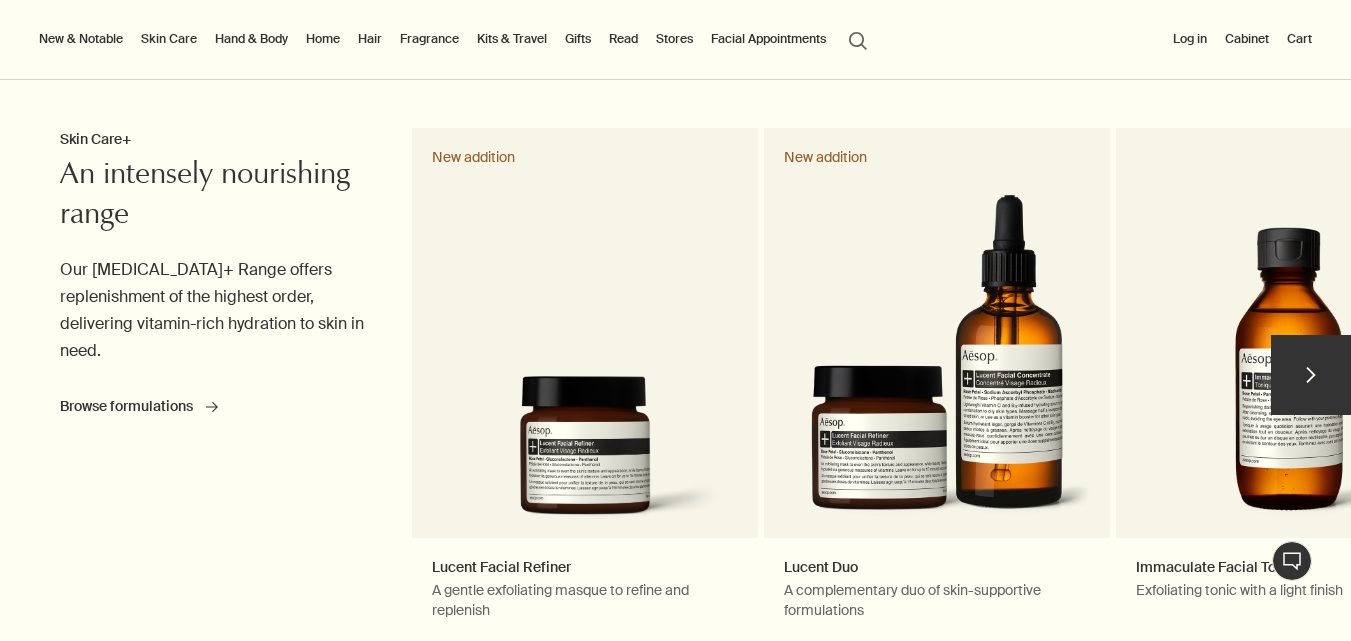 click on "chevron" at bounding box center (1311, 375) 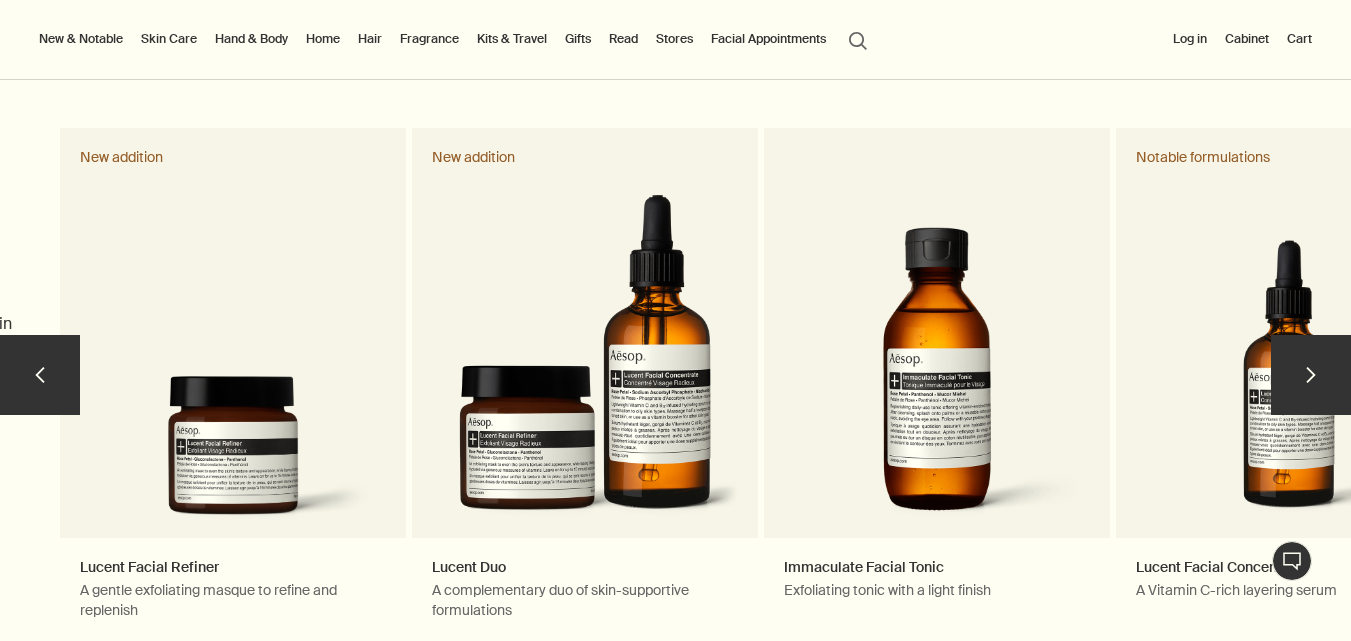 click on "chevron" at bounding box center (1311, 375) 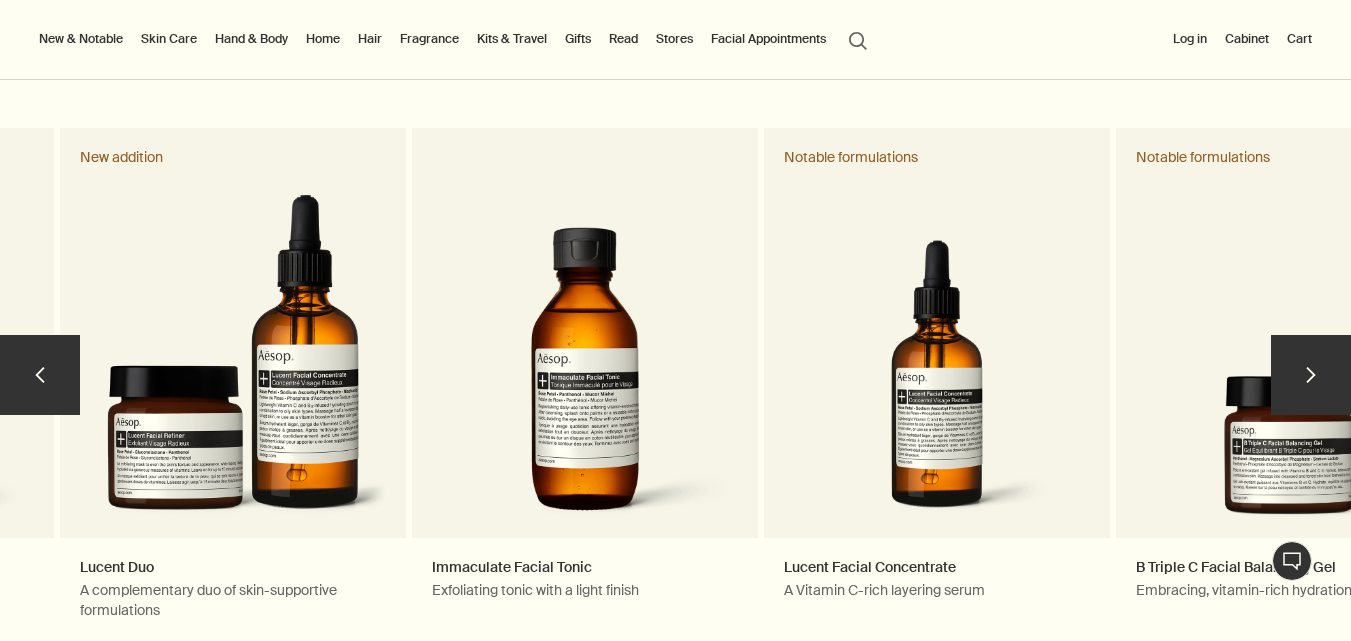 drag, startPoint x: 1329, startPoint y: 377, endPoint x: 1317, endPoint y: 371, distance: 13.416408 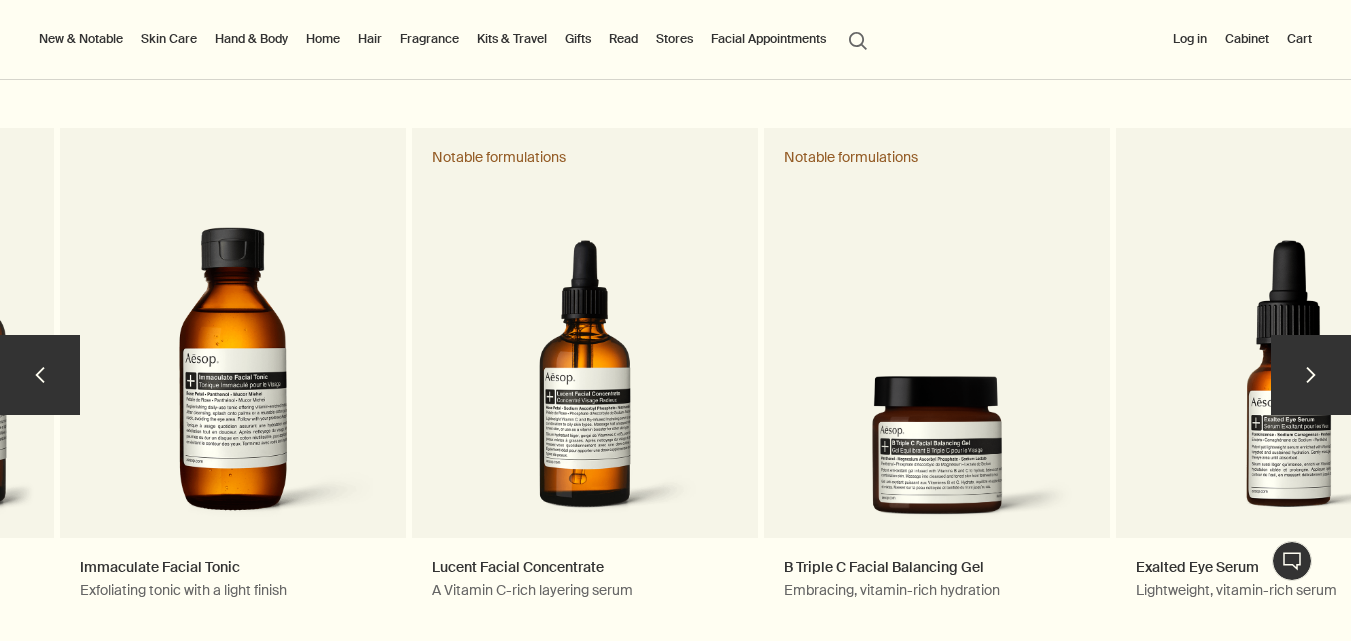 click on "chevron" at bounding box center (1311, 375) 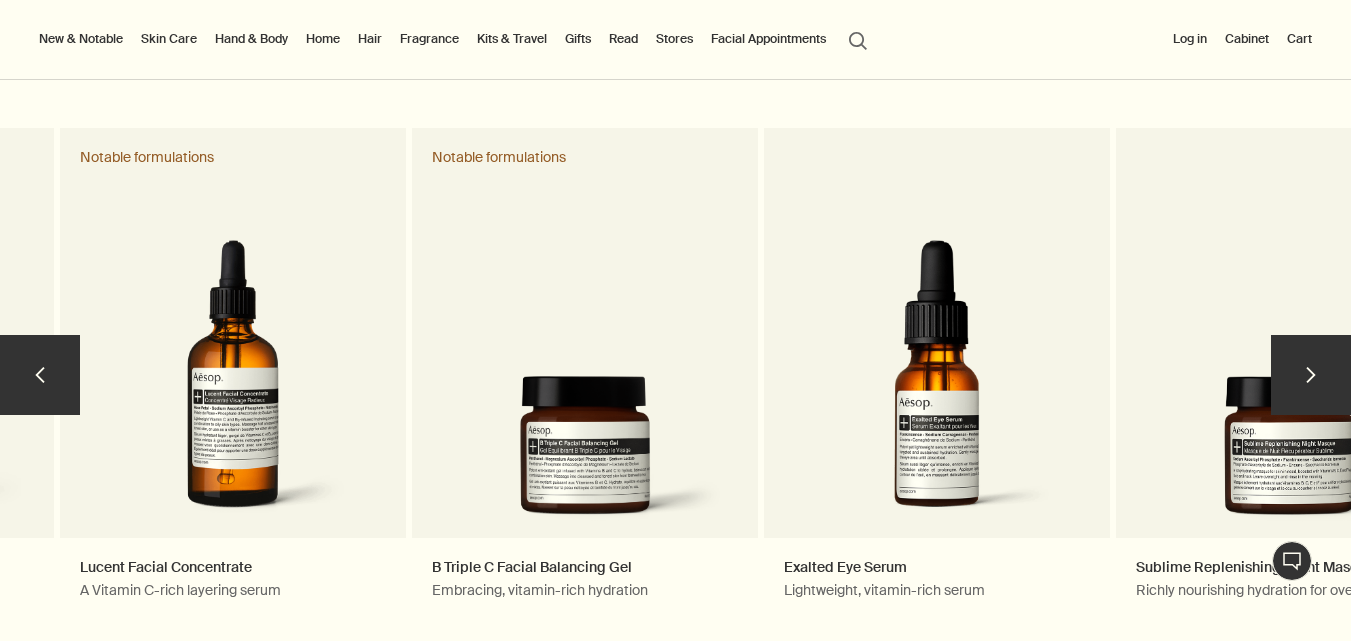 click on "chevron" at bounding box center (1311, 375) 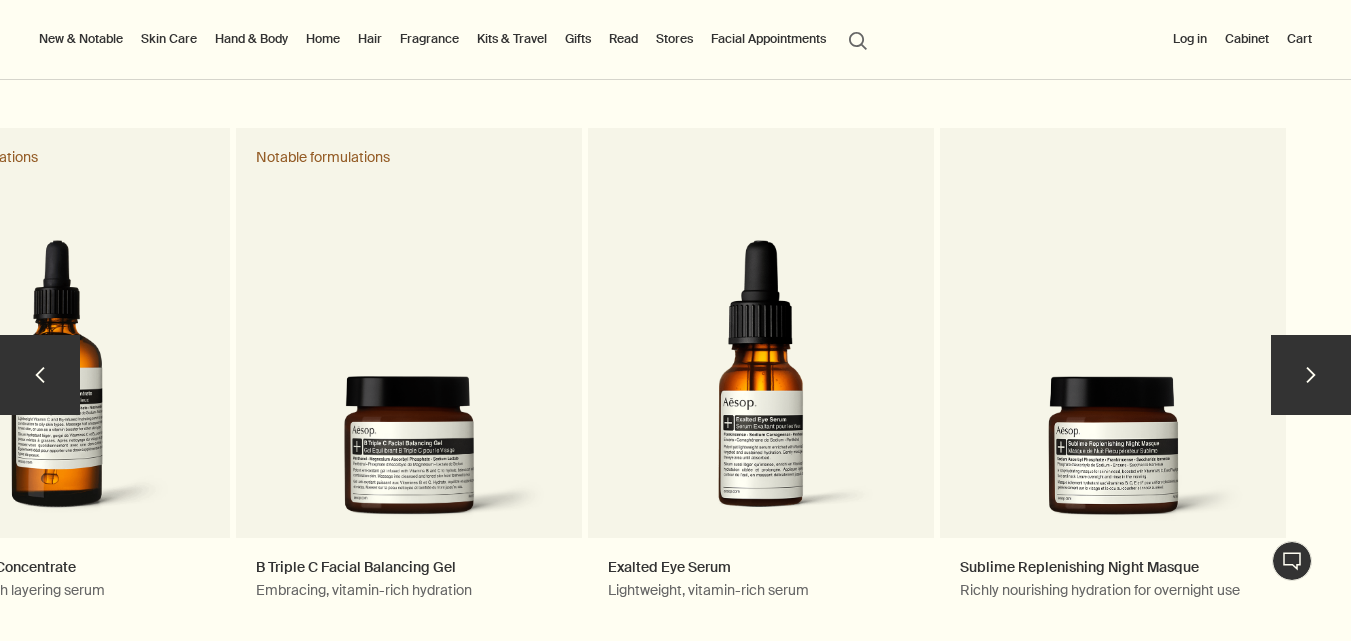 drag, startPoint x: 1318, startPoint y: 370, endPoint x: 1344, endPoint y: 364, distance: 26.683329 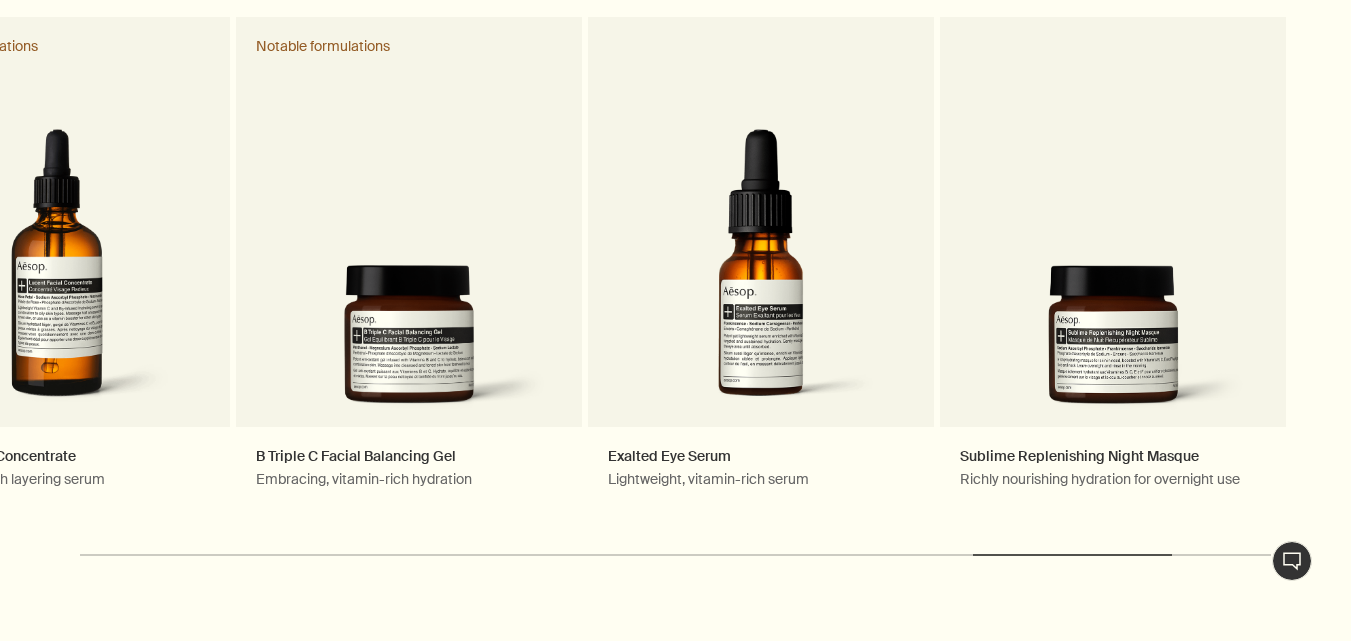 scroll, scrollTop: 1300, scrollLeft: 0, axis: vertical 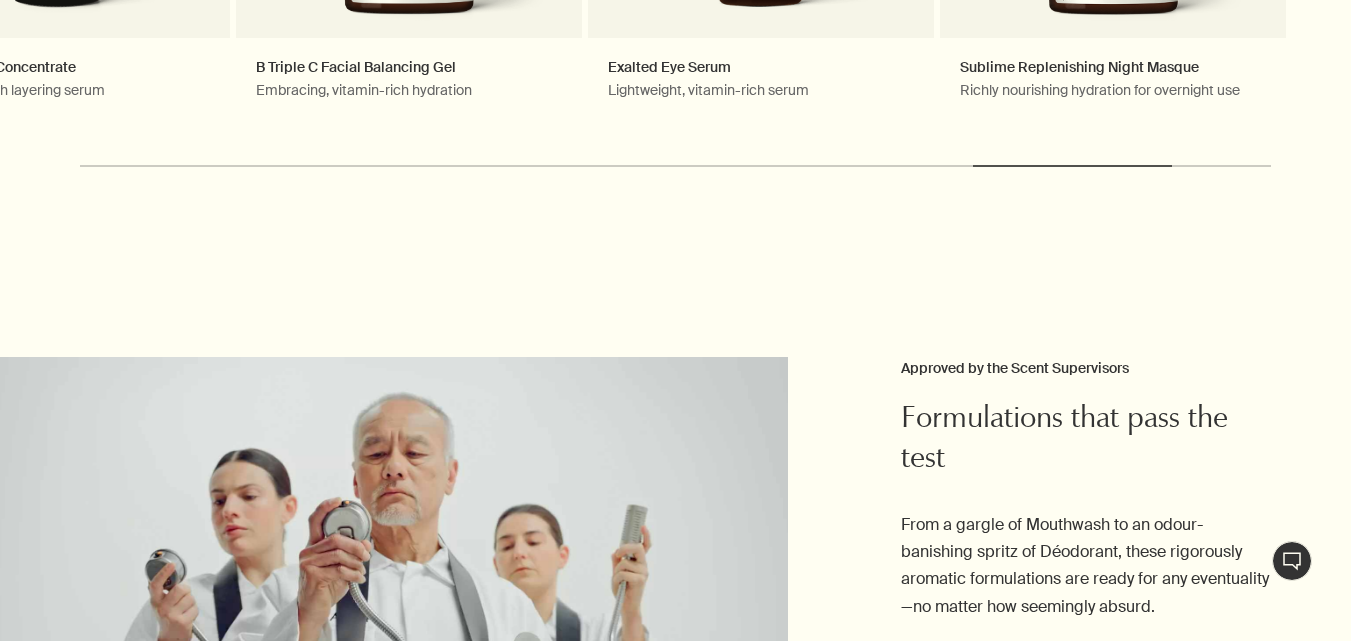 drag, startPoint x: 981, startPoint y: 341, endPoint x: 844, endPoint y: 322, distance: 138.31125 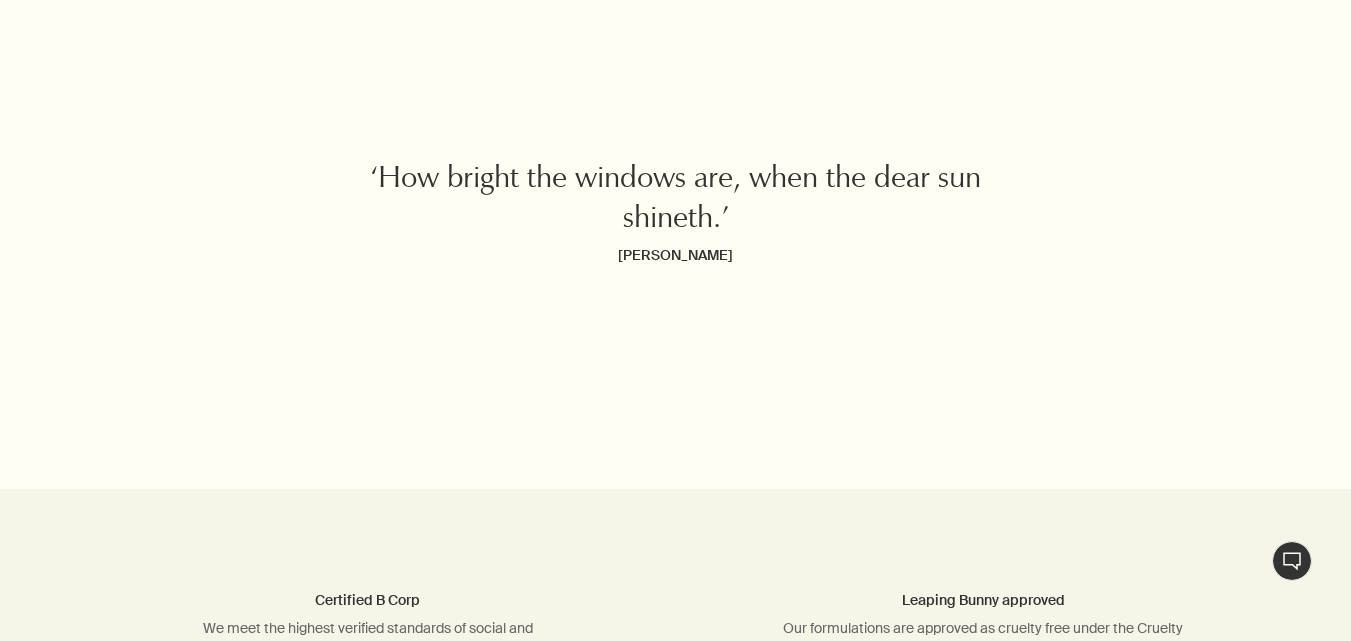 scroll, scrollTop: 5000, scrollLeft: 0, axis: vertical 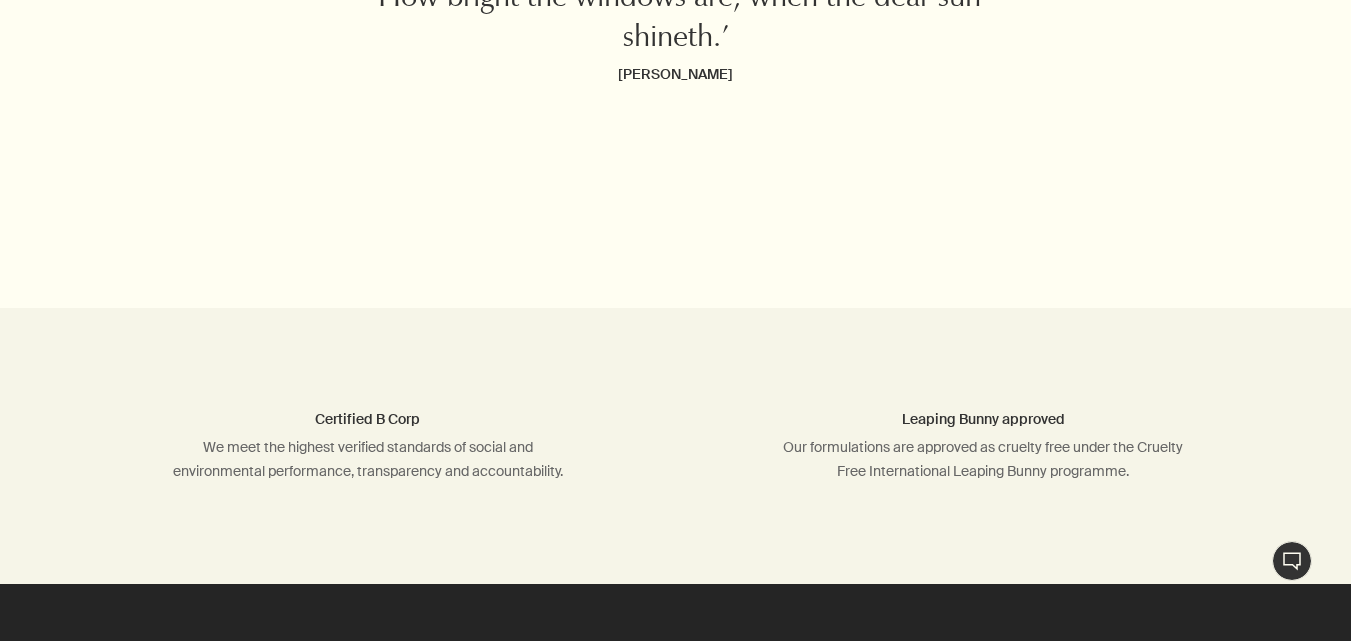 drag, startPoint x: 310, startPoint y: 266, endPoint x: 260, endPoint y: 193, distance: 88.481636 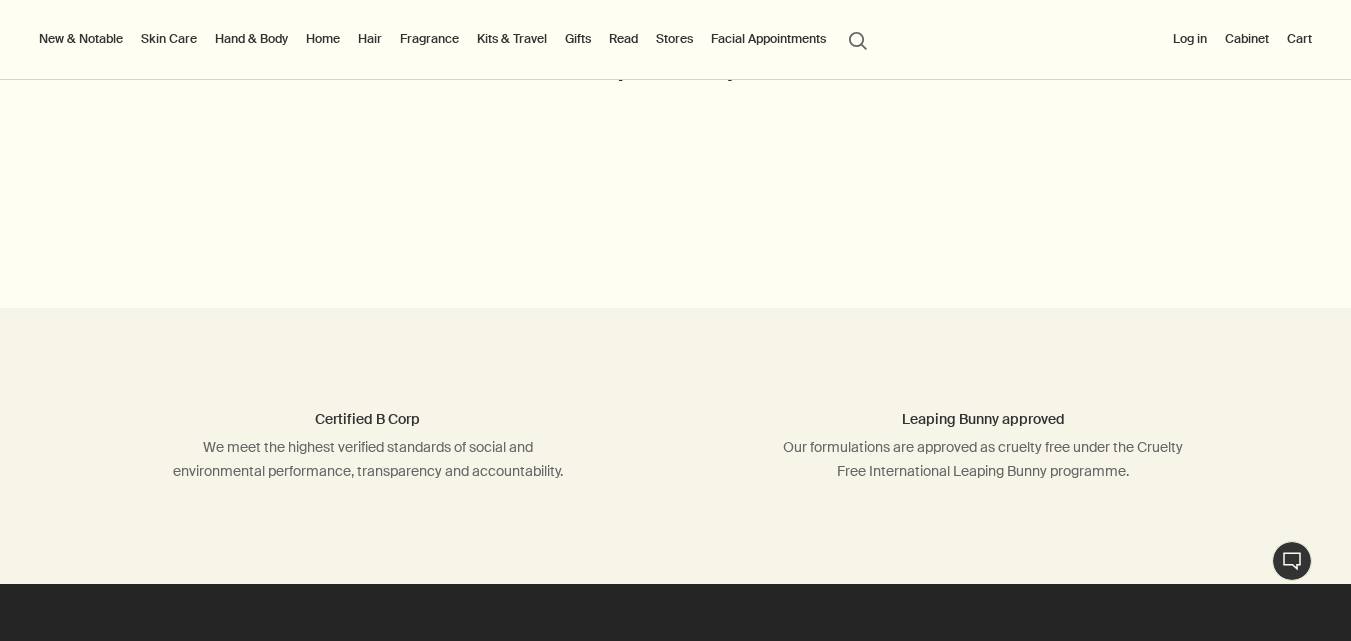 scroll, scrollTop: 4700, scrollLeft: 0, axis: vertical 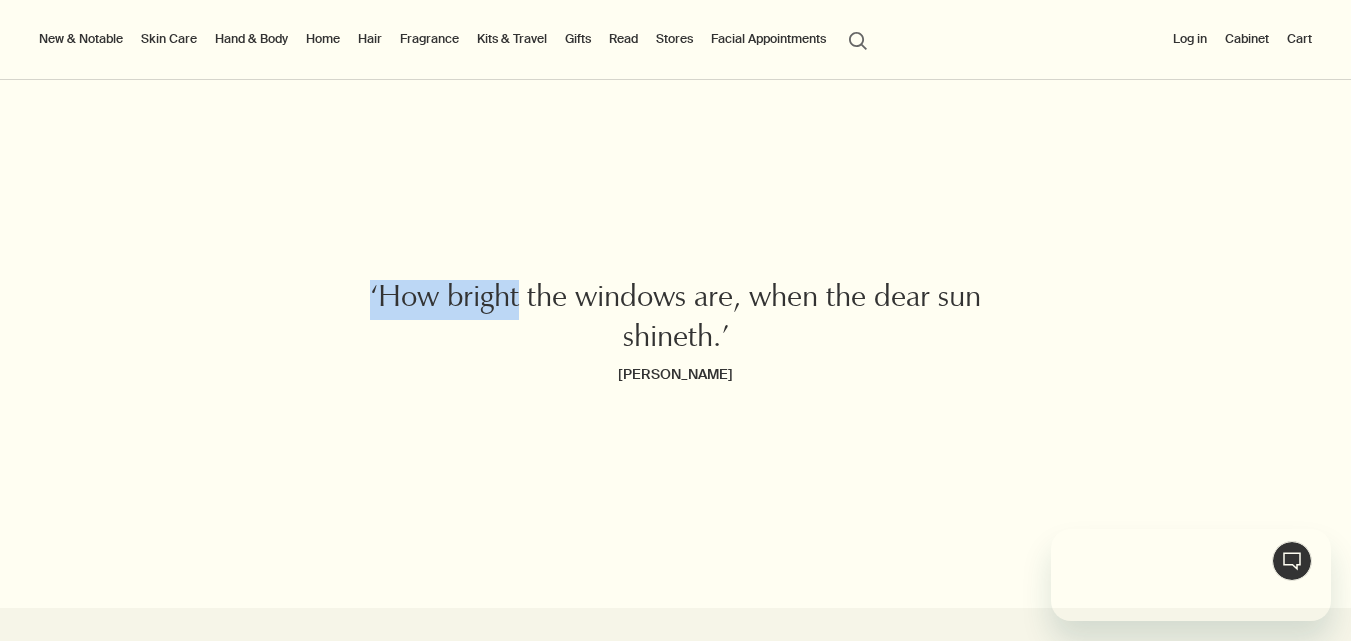drag, startPoint x: 307, startPoint y: 88, endPoint x: 883, endPoint y: 420, distance: 664.8308 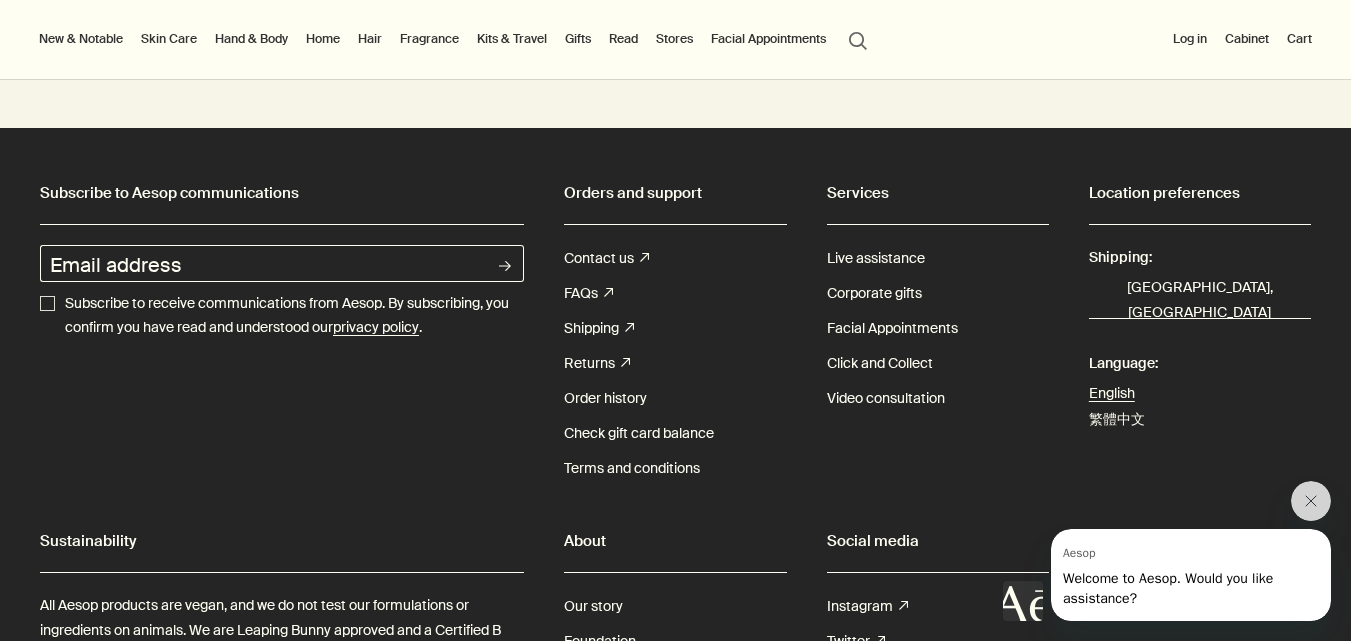 scroll, scrollTop: 5439, scrollLeft: 0, axis: vertical 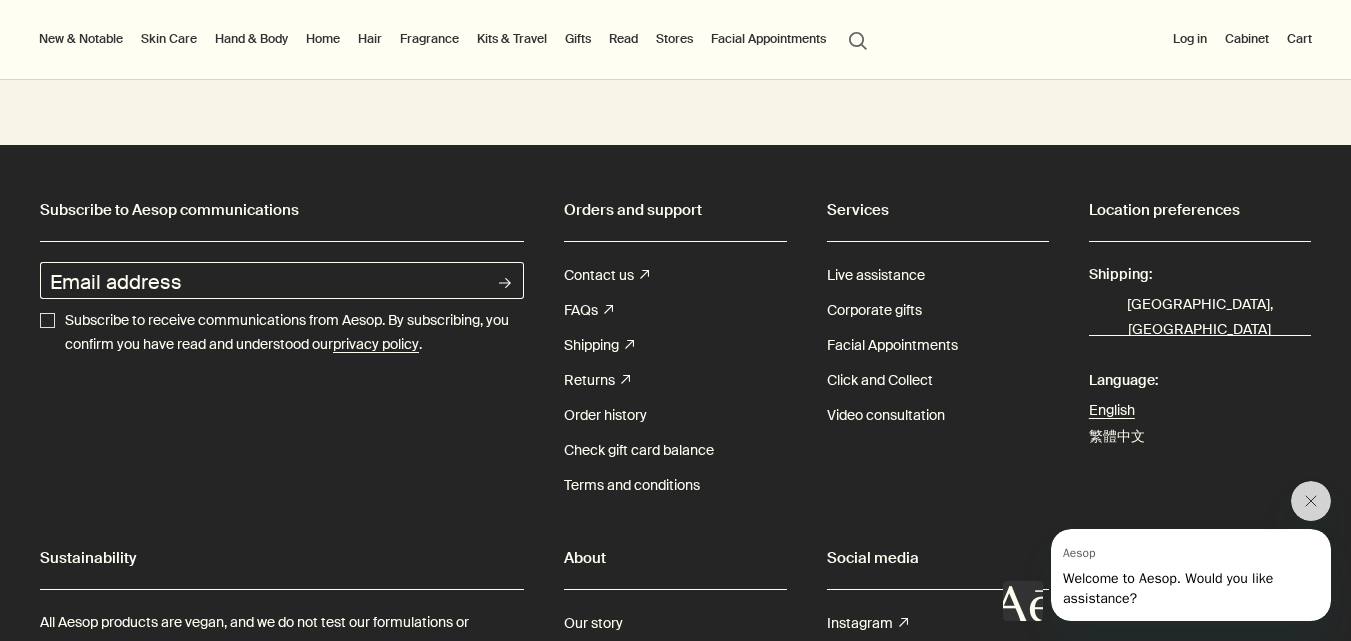 click on "Stores" at bounding box center [674, 39] 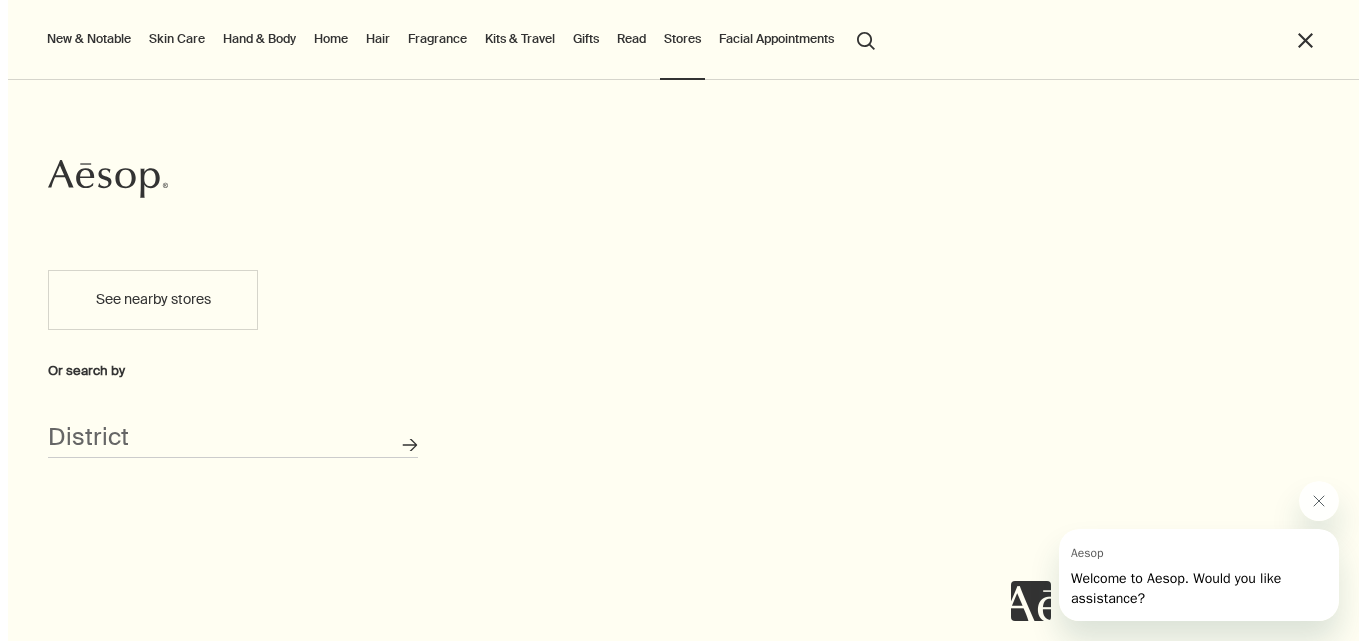 scroll, scrollTop: 5459, scrollLeft: 0, axis: vertical 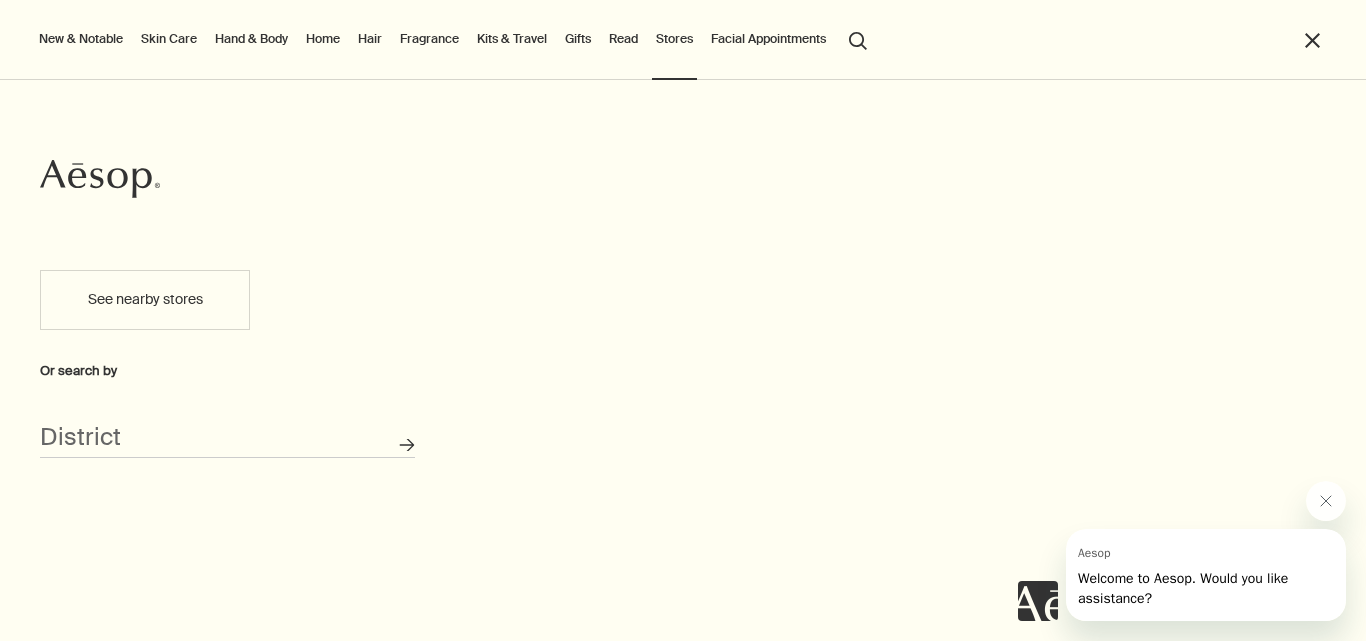 click on "Home" at bounding box center [323, 39] 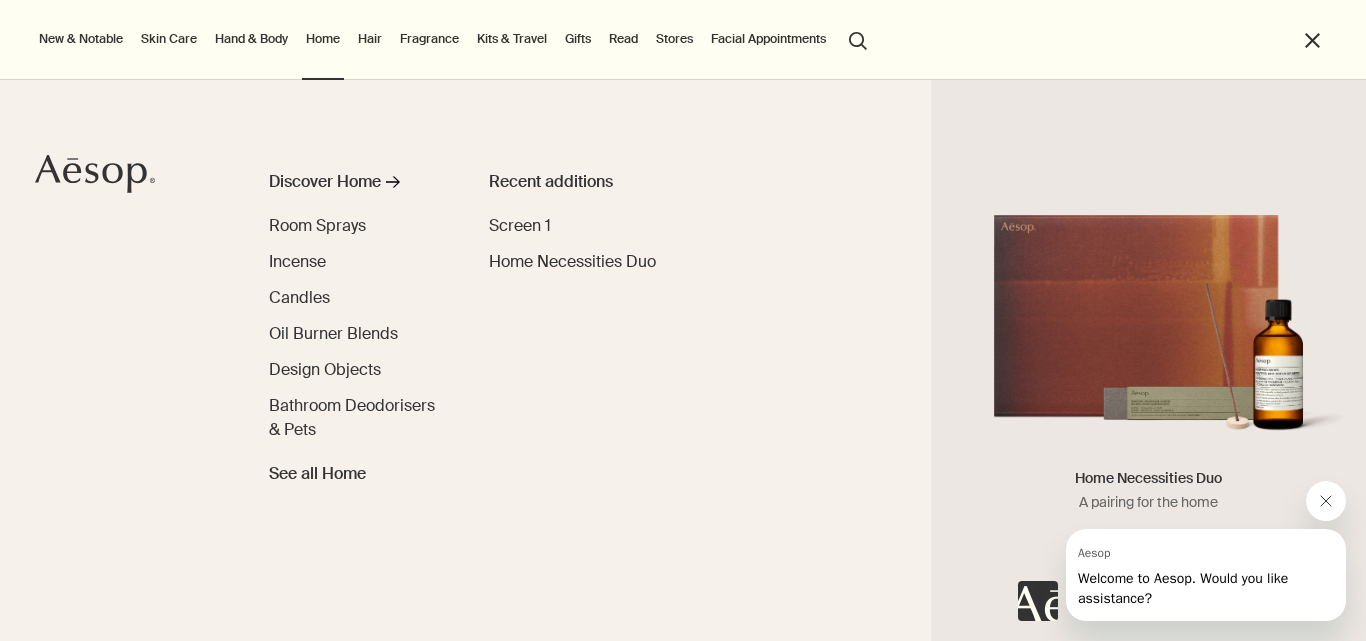 click 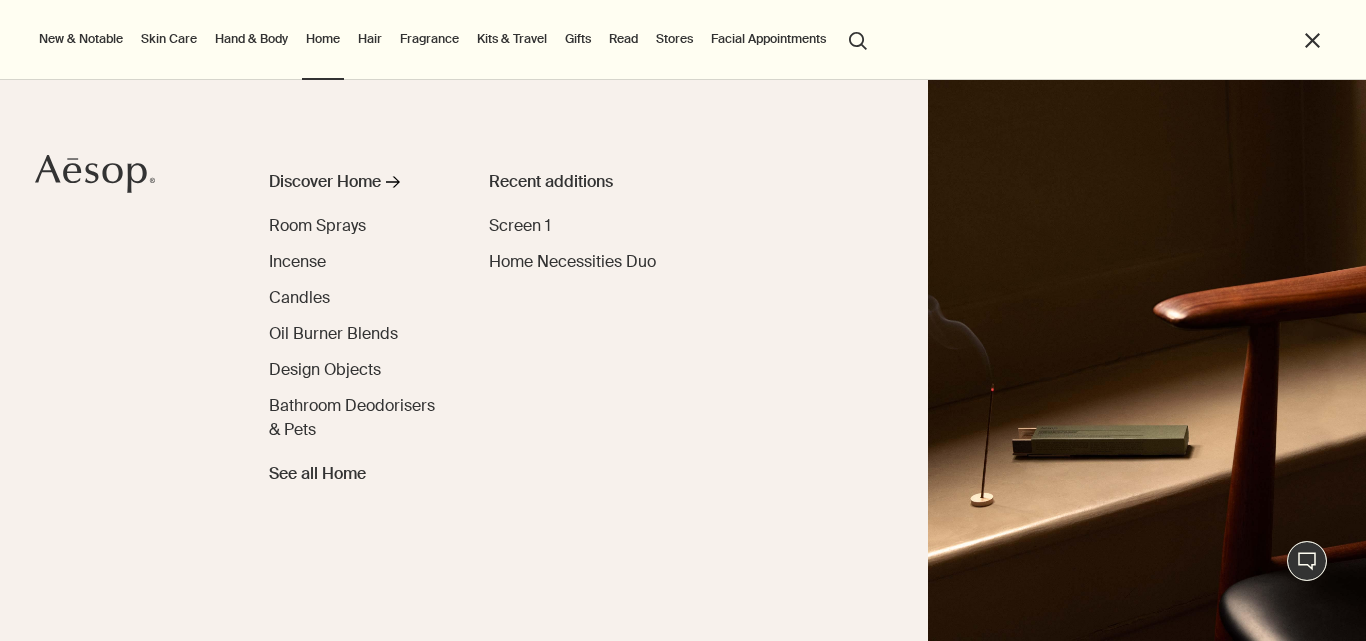 click on "close" at bounding box center [1312, 40] 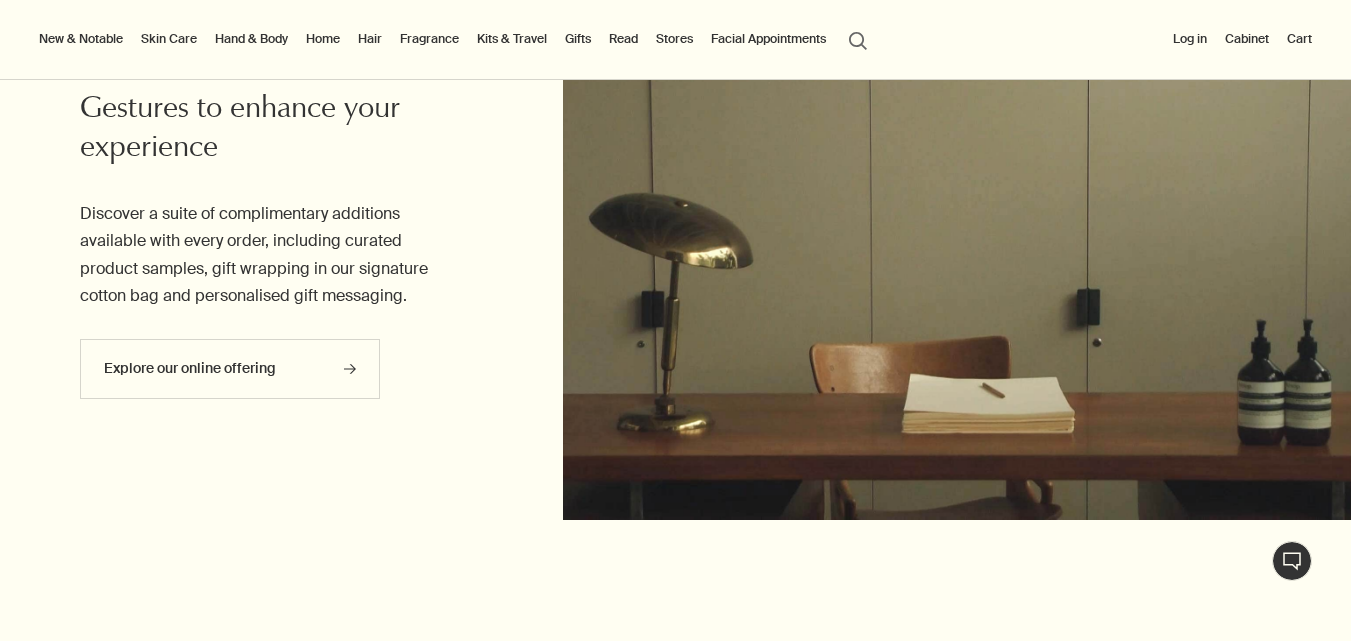 scroll, scrollTop: 2739, scrollLeft: 0, axis: vertical 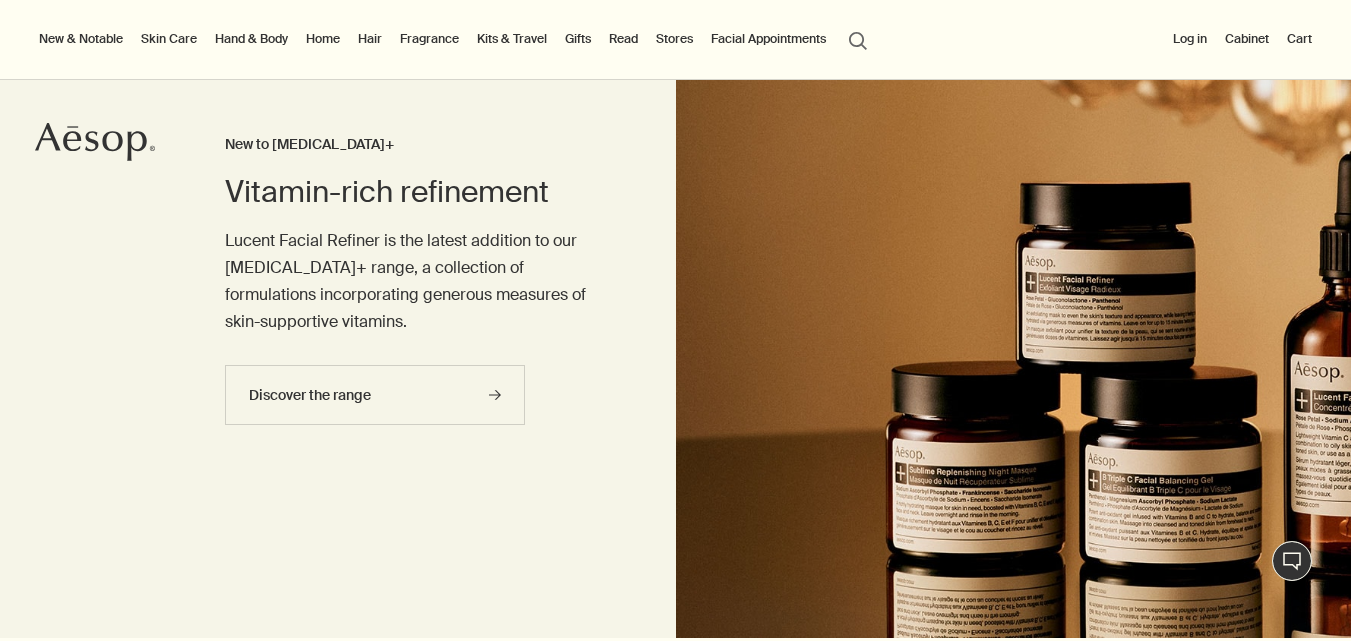 click on "Stores" at bounding box center [674, 39] 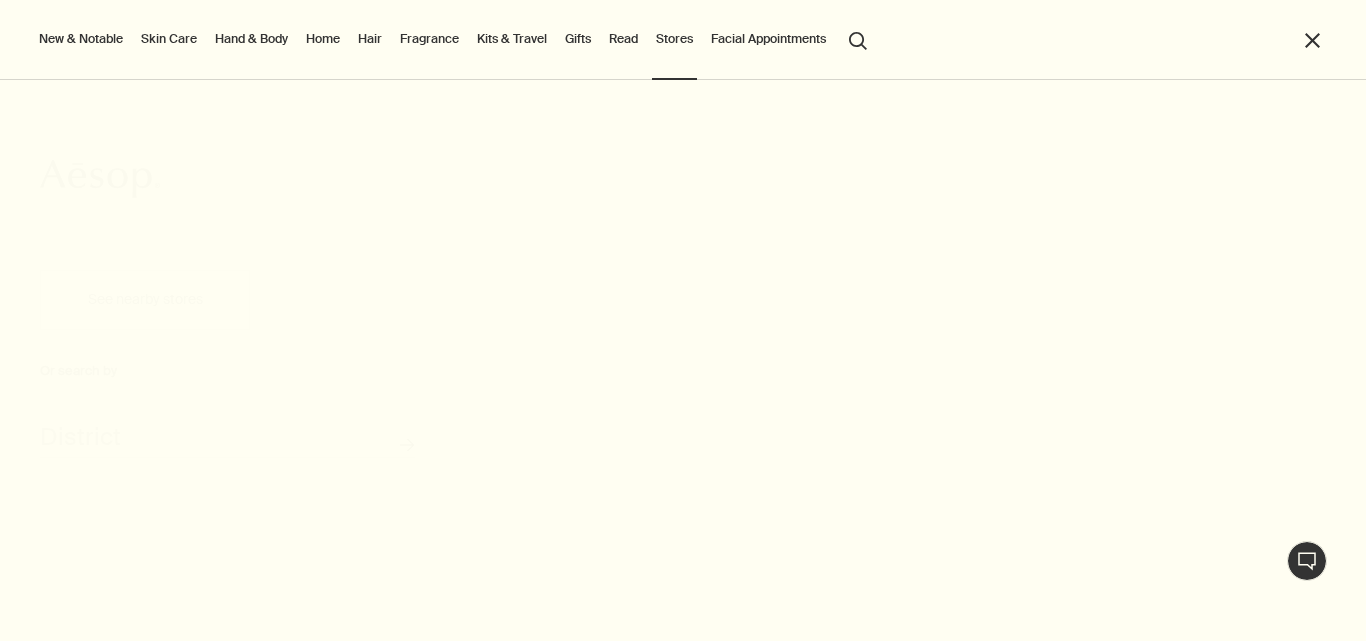 click on "Search for stores" at bounding box center [407, 445] 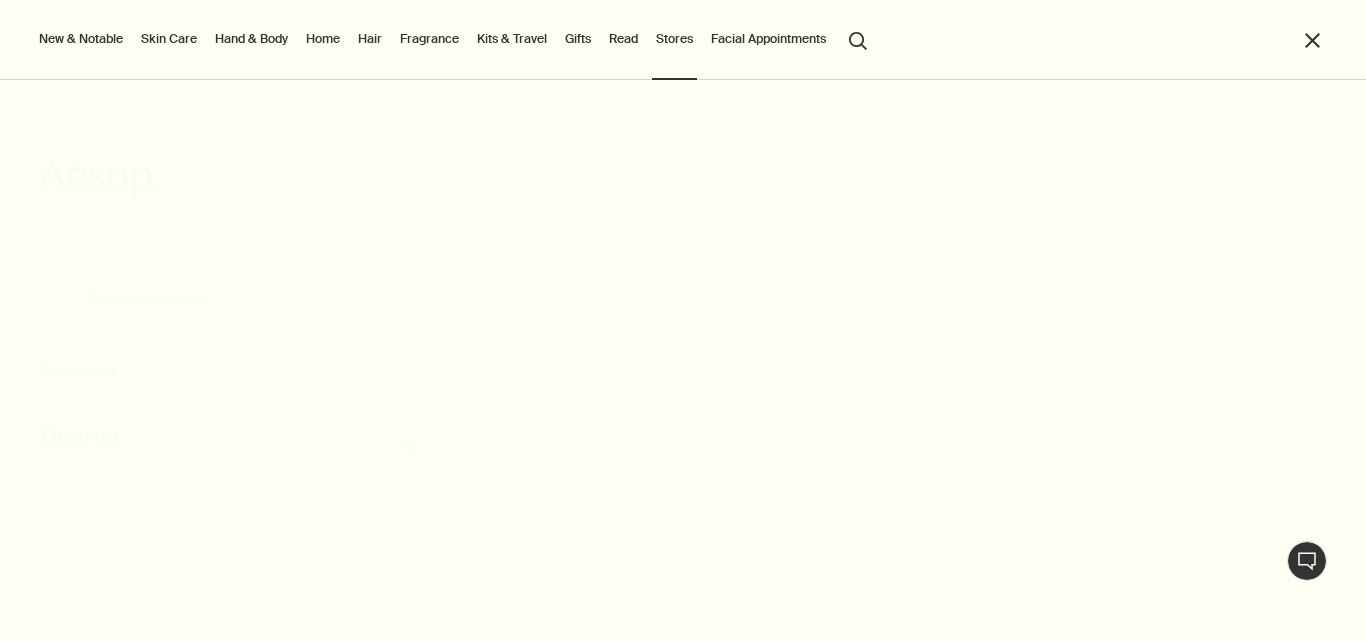 click on "See nearby stores" at bounding box center [145, 300] 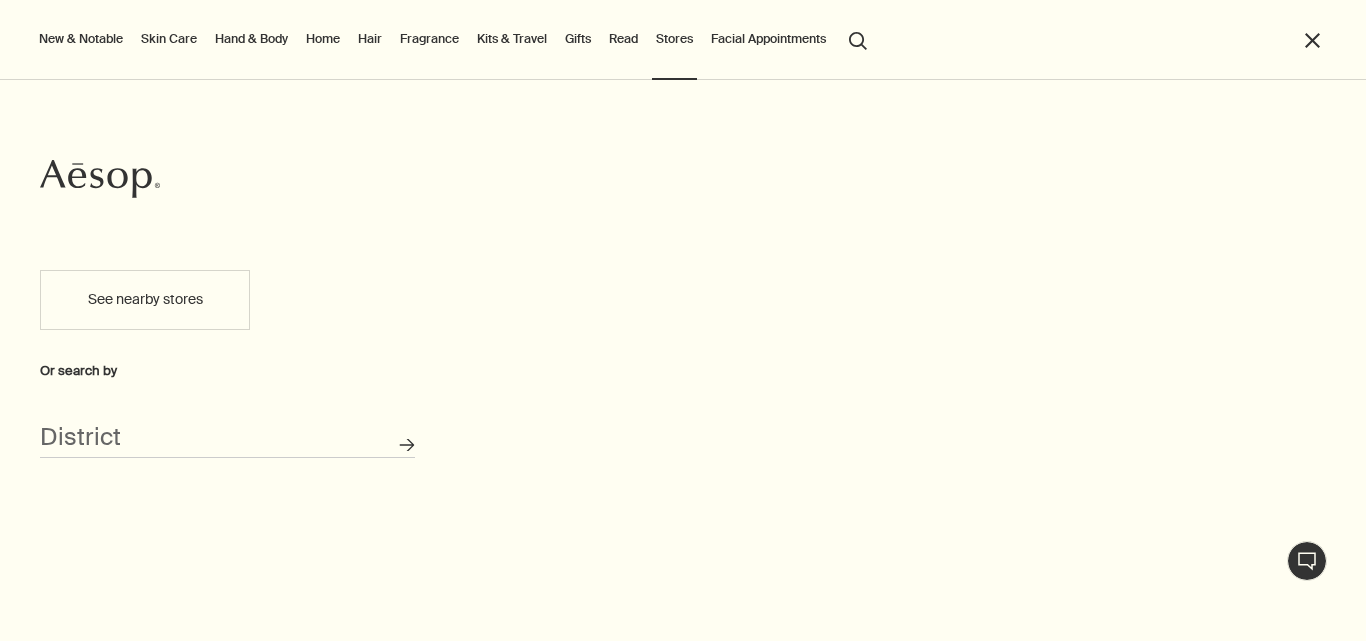 click on "See nearby stores" at bounding box center (145, 300) 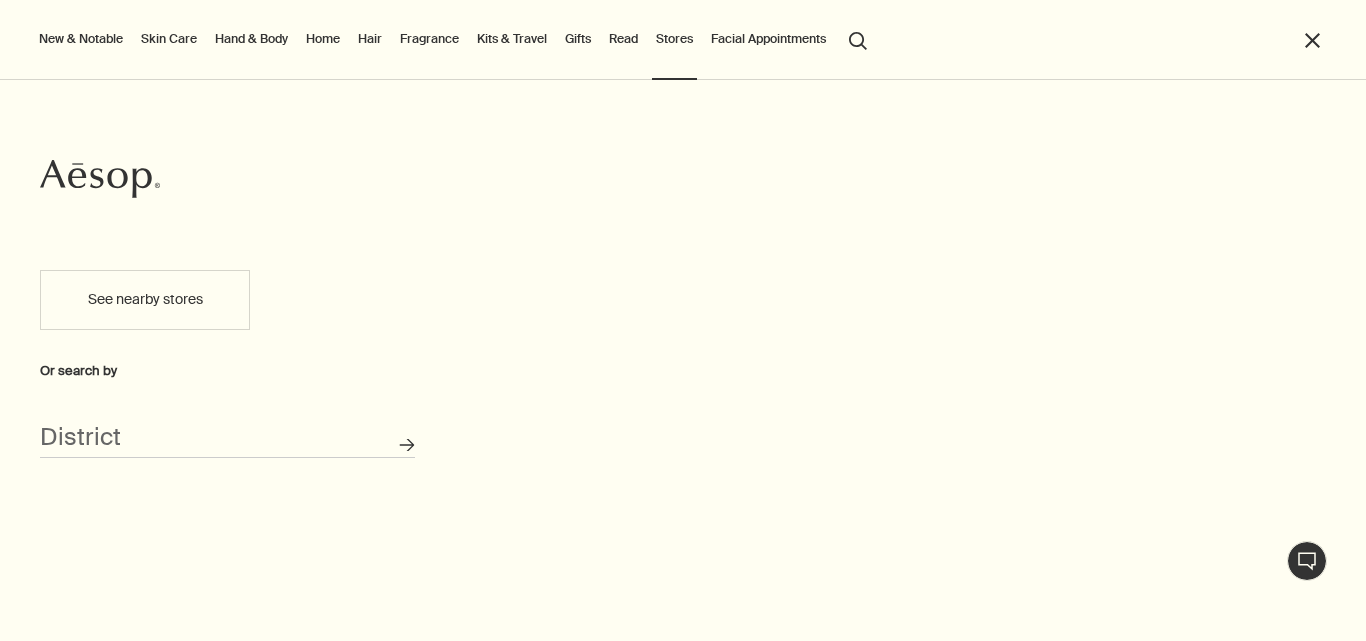 click on "Aesop See nearby stores Or search by District Search for stores" at bounding box center (683, 360) 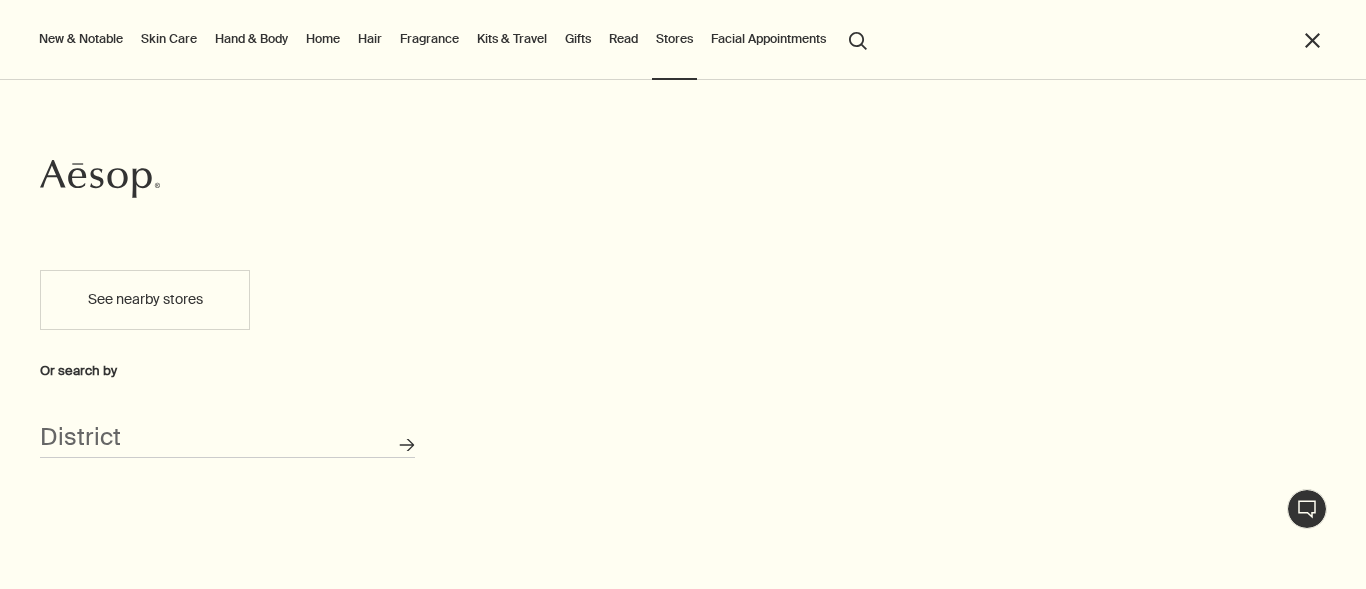 click on "See nearby stores" at bounding box center (145, 300) 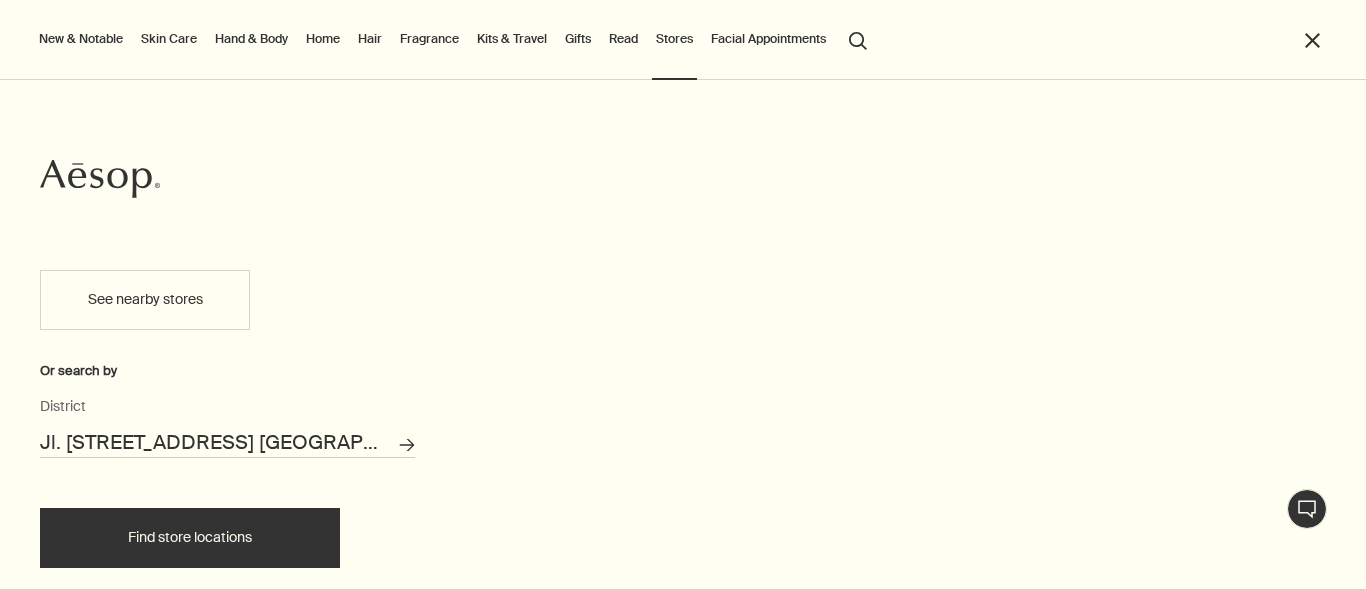 click on "Find store locations" at bounding box center (190, 538) 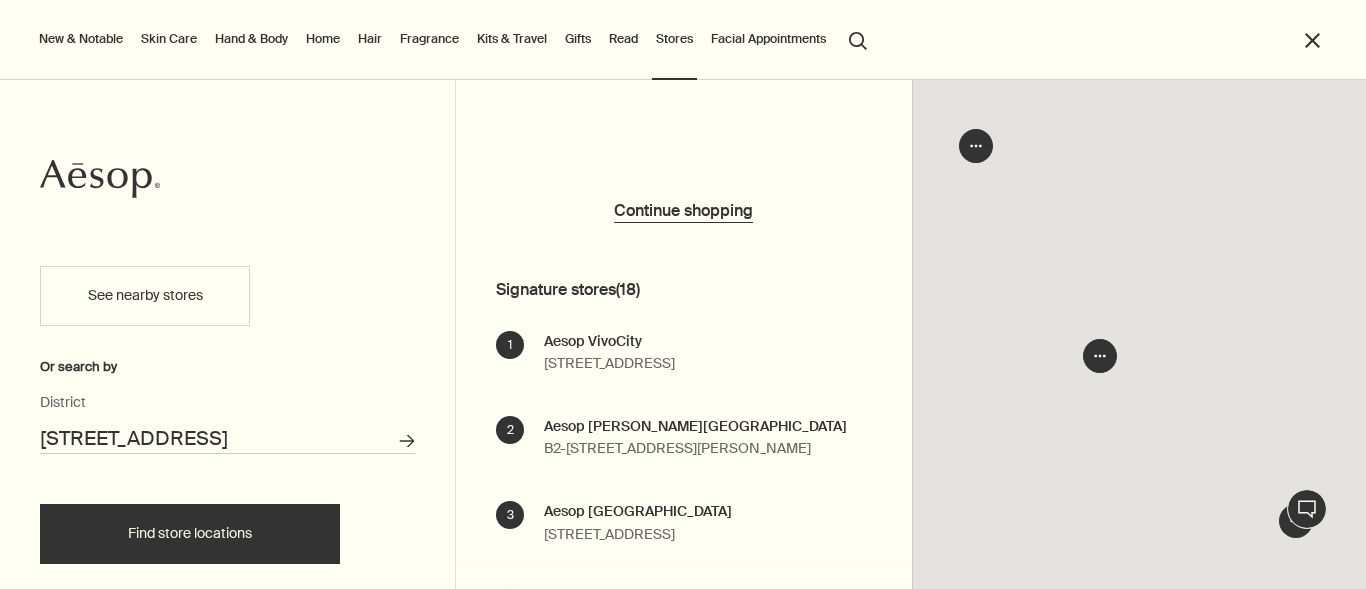 scroll, scrollTop: 0, scrollLeft: 0, axis: both 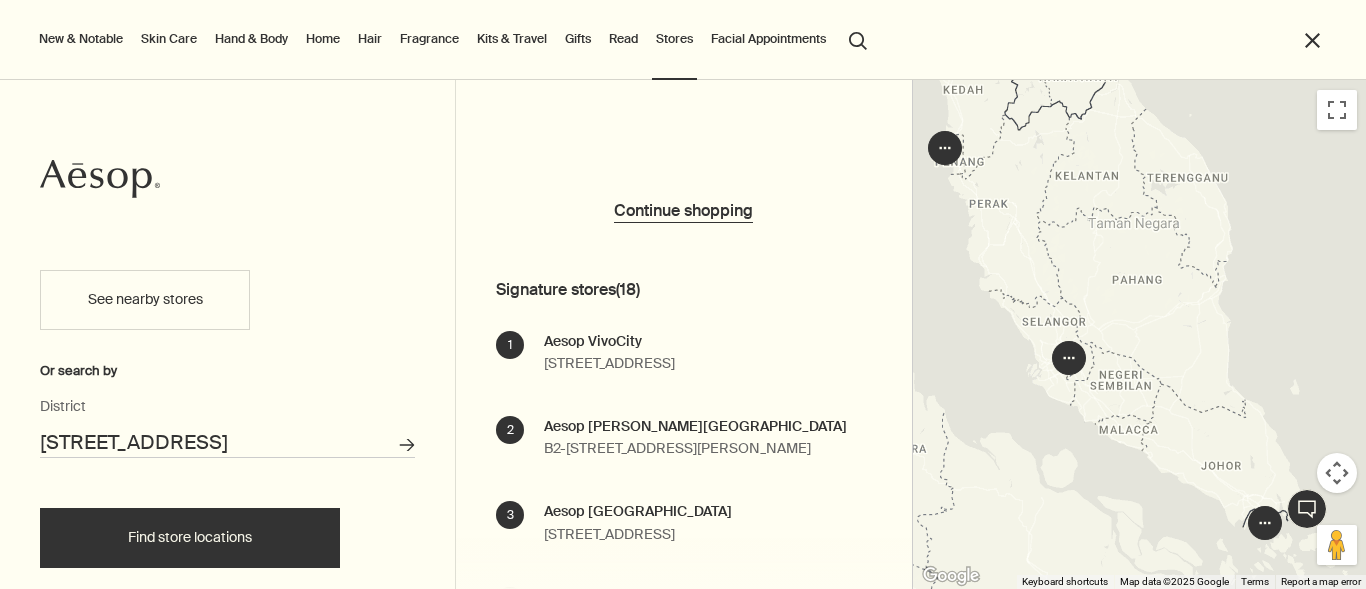 drag, startPoint x: 1199, startPoint y: 421, endPoint x: 1166, endPoint y: 422, distance: 33.01515 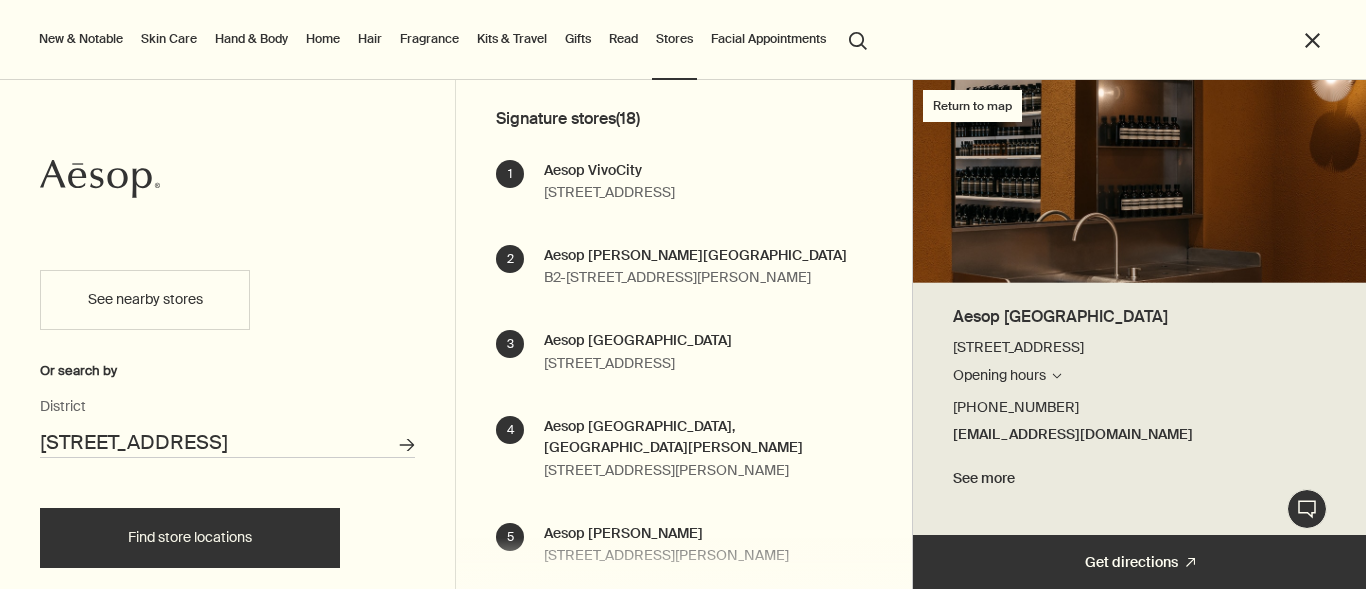 scroll, scrollTop: 0, scrollLeft: 0, axis: both 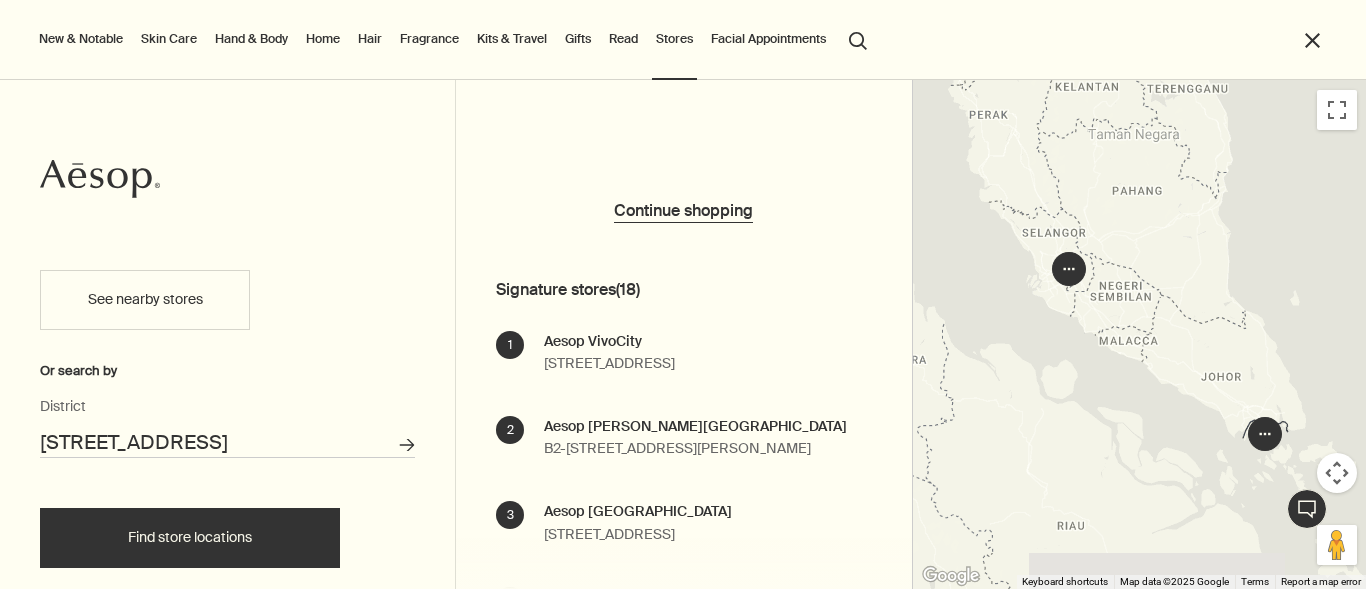 drag, startPoint x: 1081, startPoint y: 296, endPoint x: 1056, endPoint y: 260, distance: 43.829212 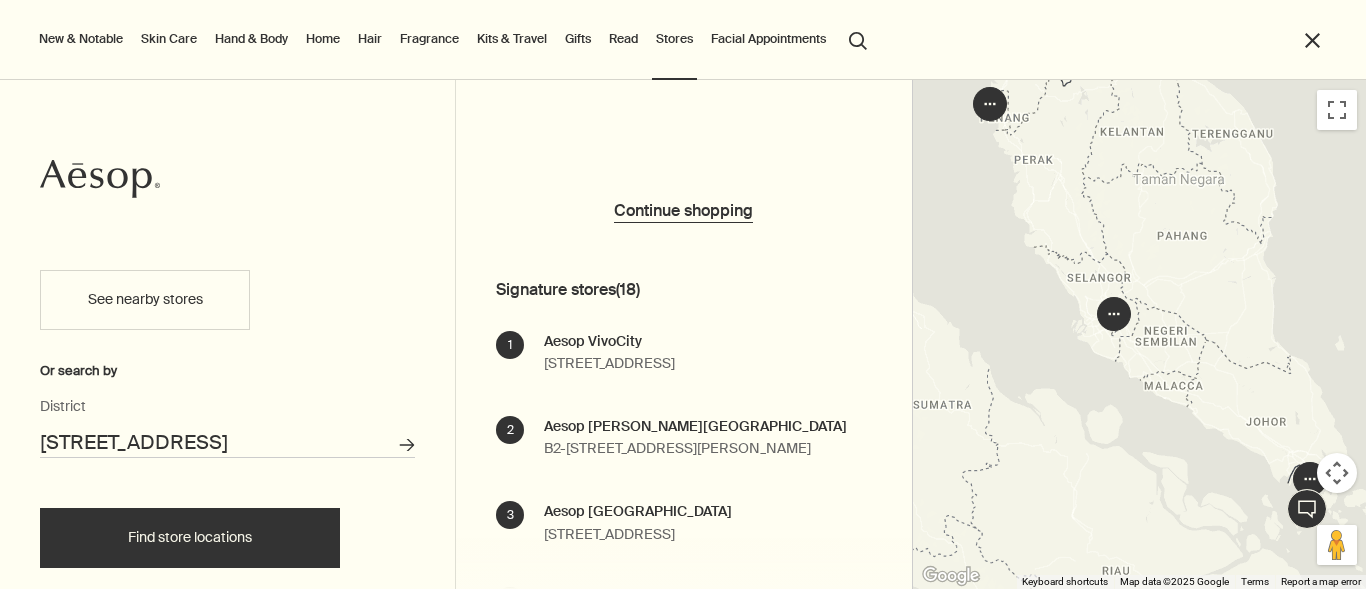 drag, startPoint x: 964, startPoint y: 374, endPoint x: 1204, endPoint y: 412, distance: 242.98972 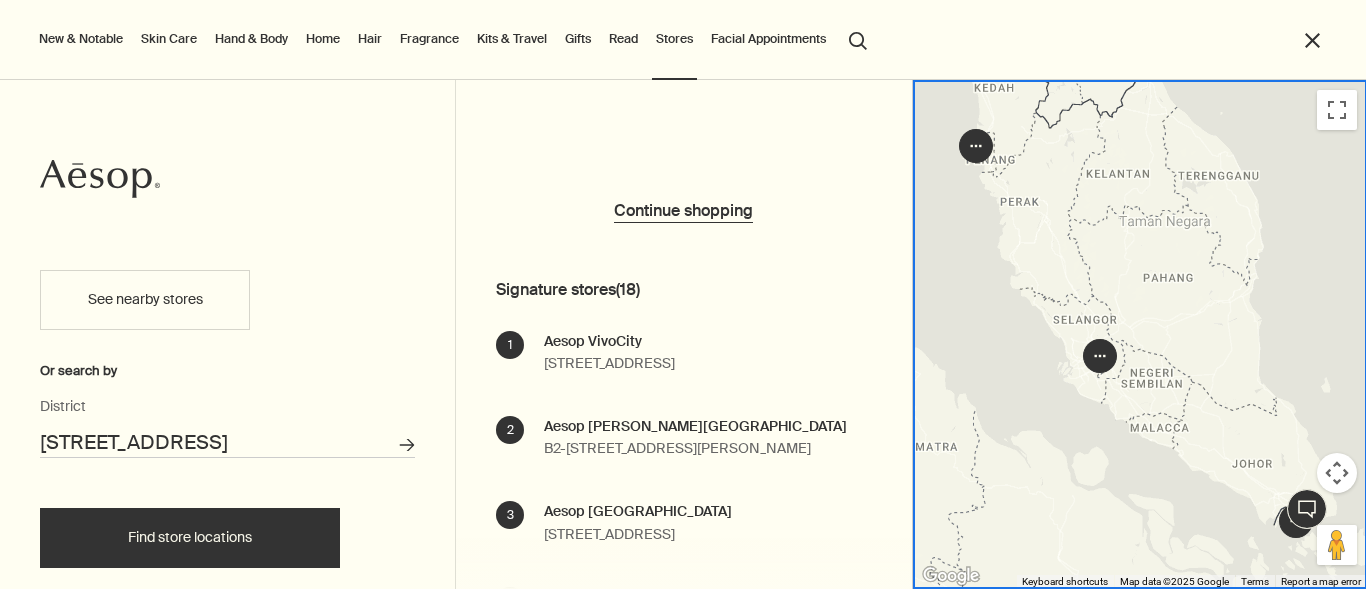 click on "New & Notable" at bounding box center [81, 39] 